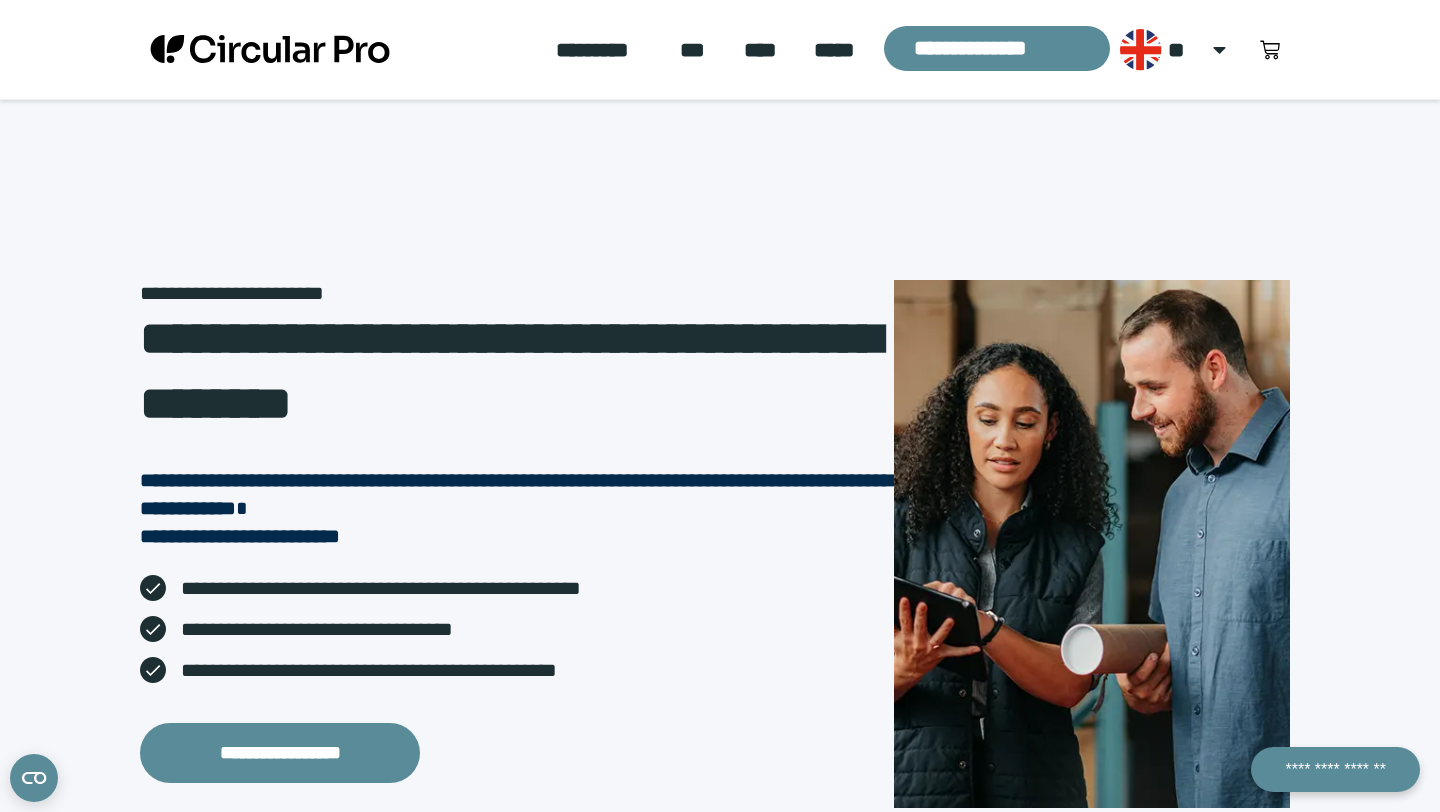 scroll, scrollTop: 0, scrollLeft: 0, axis: both 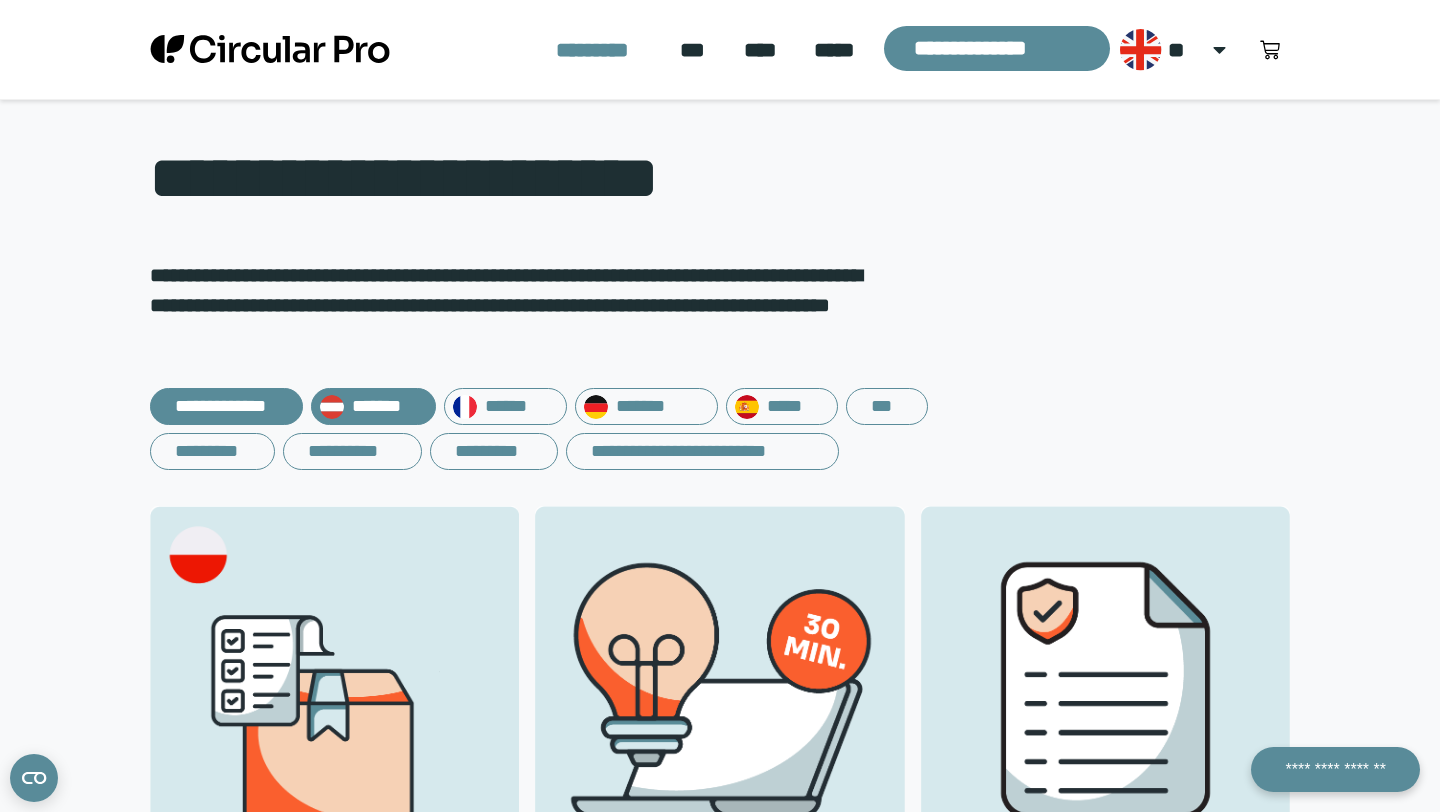 click on "*******" at bounding box center (373, 406) 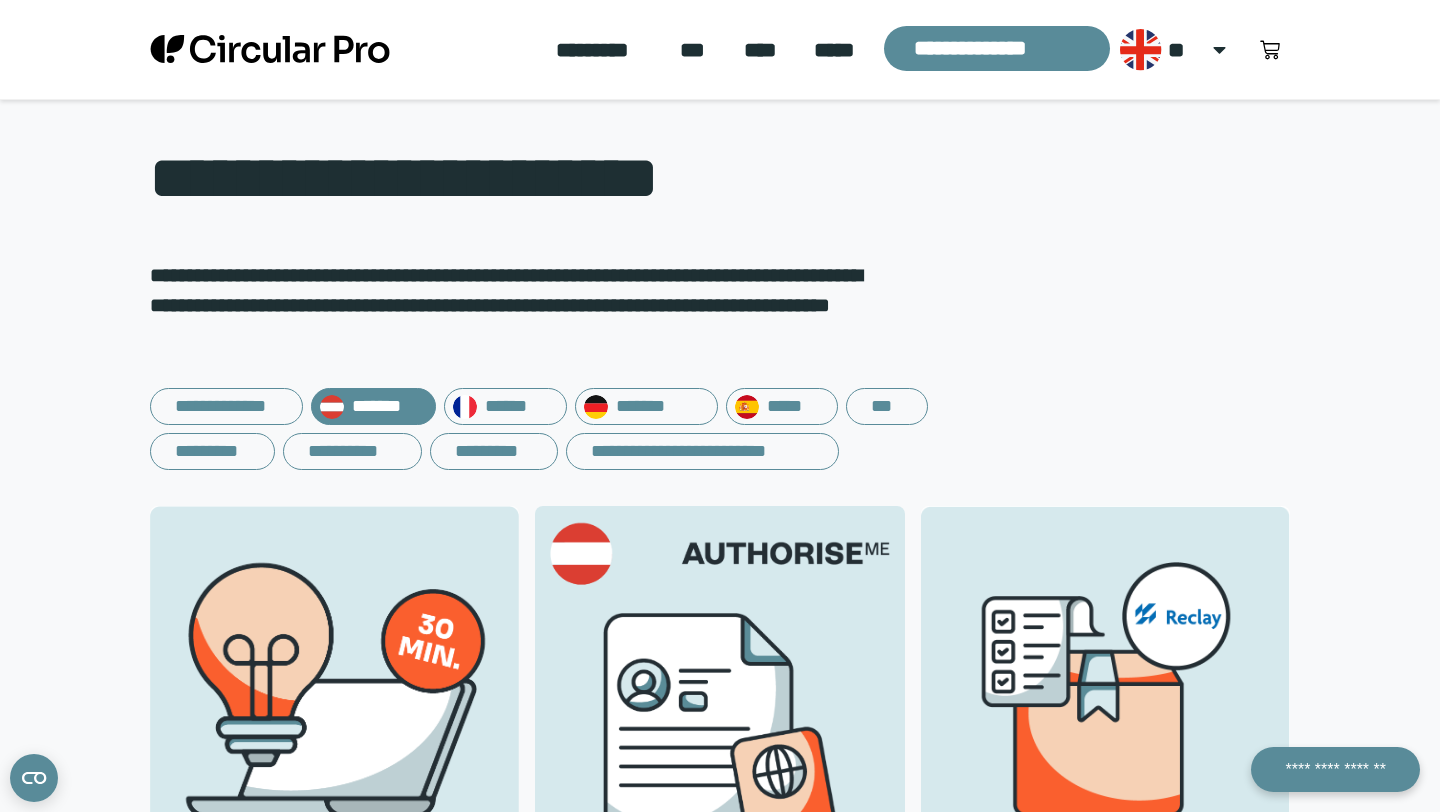 scroll, scrollTop: 0, scrollLeft: 0, axis: both 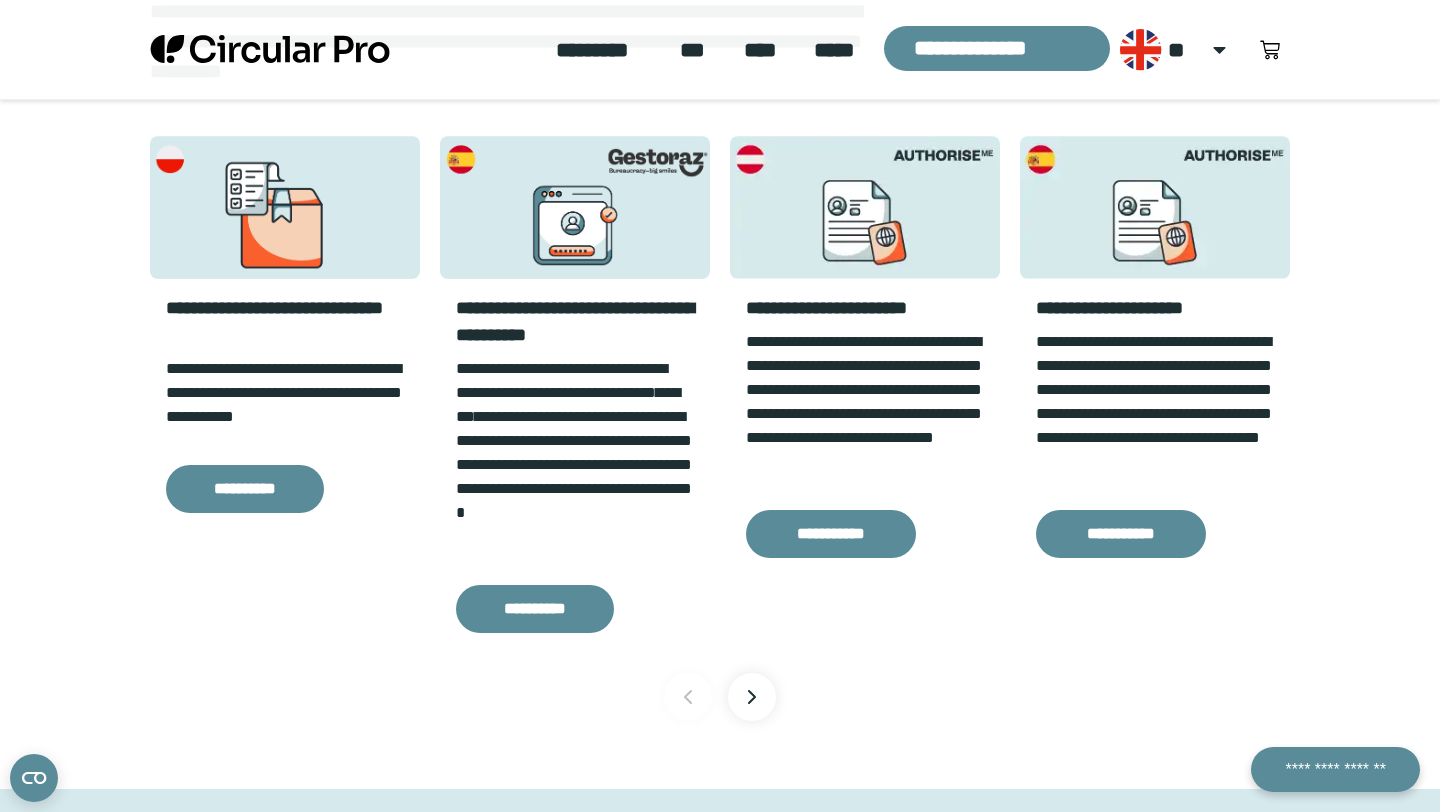click 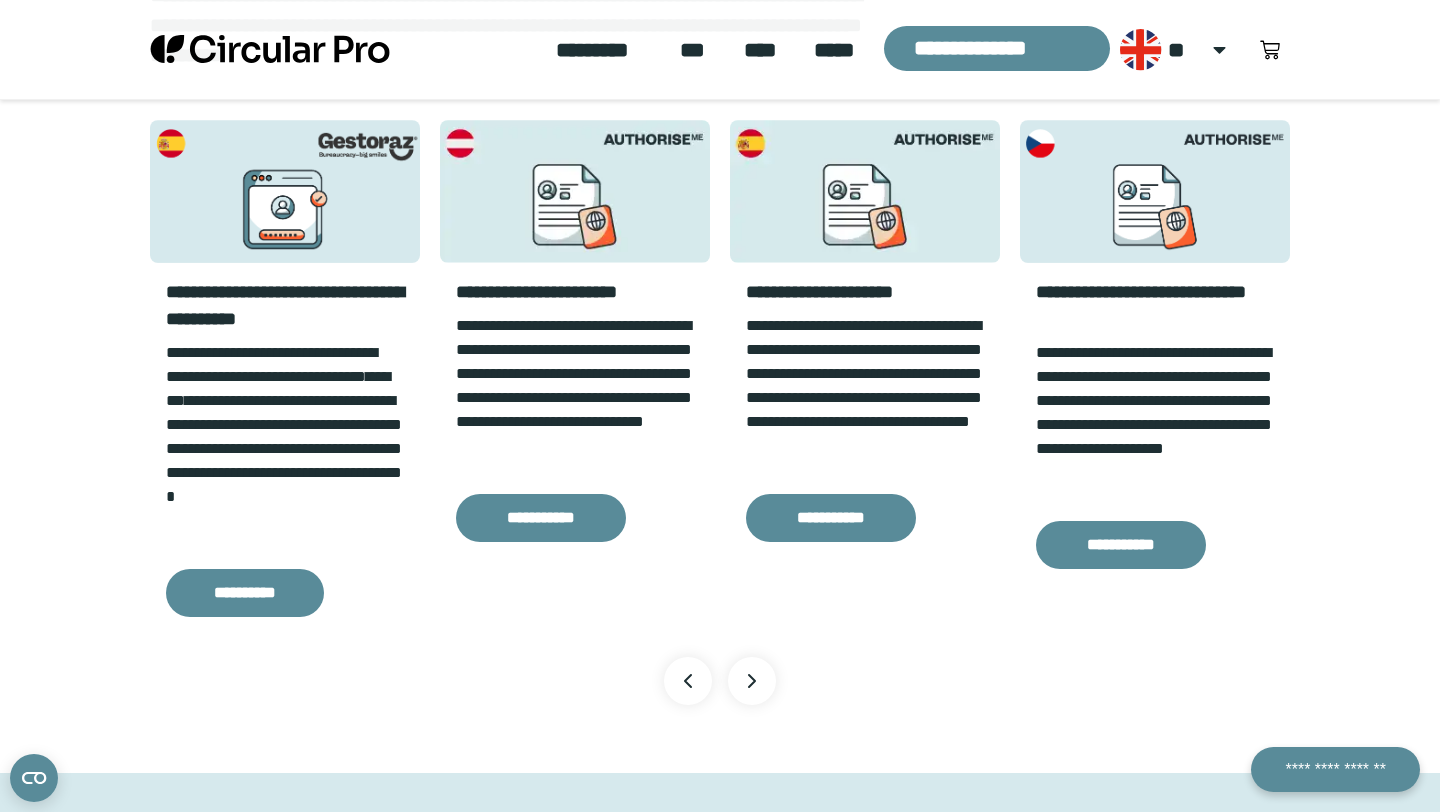 scroll, scrollTop: 2220, scrollLeft: 0, axis: vertical 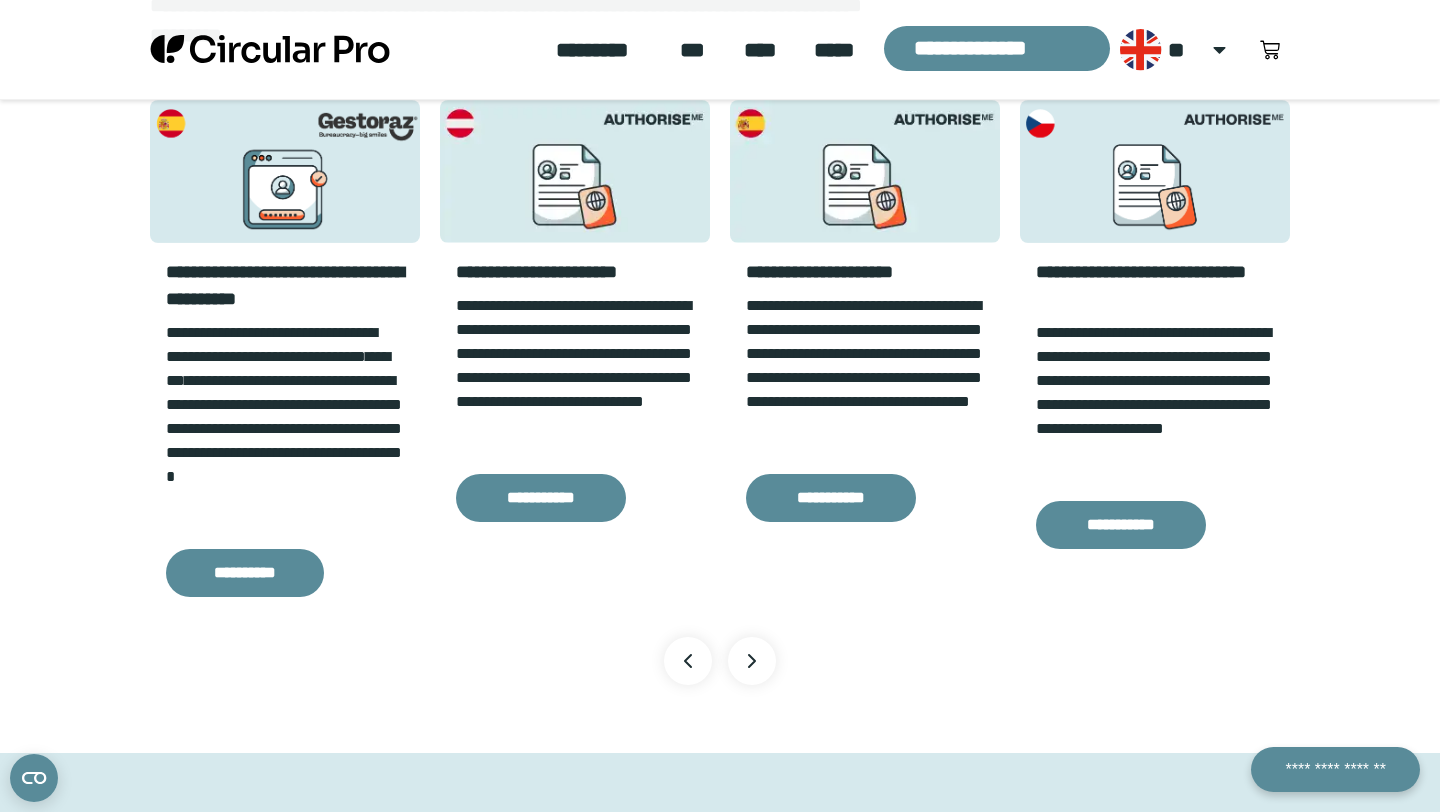 click 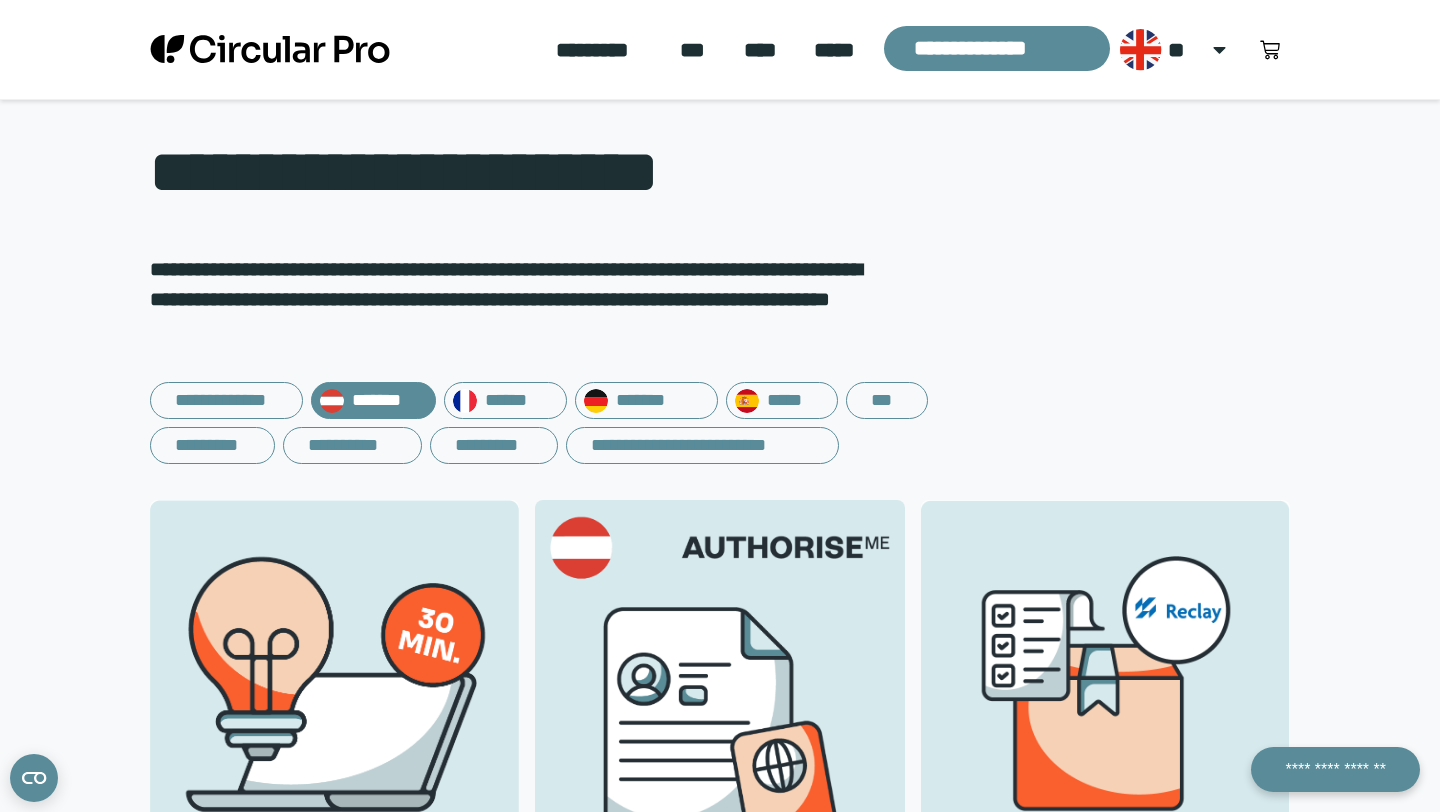 scroll, scrollTop: 0, scrollLeft: 0, axis: both 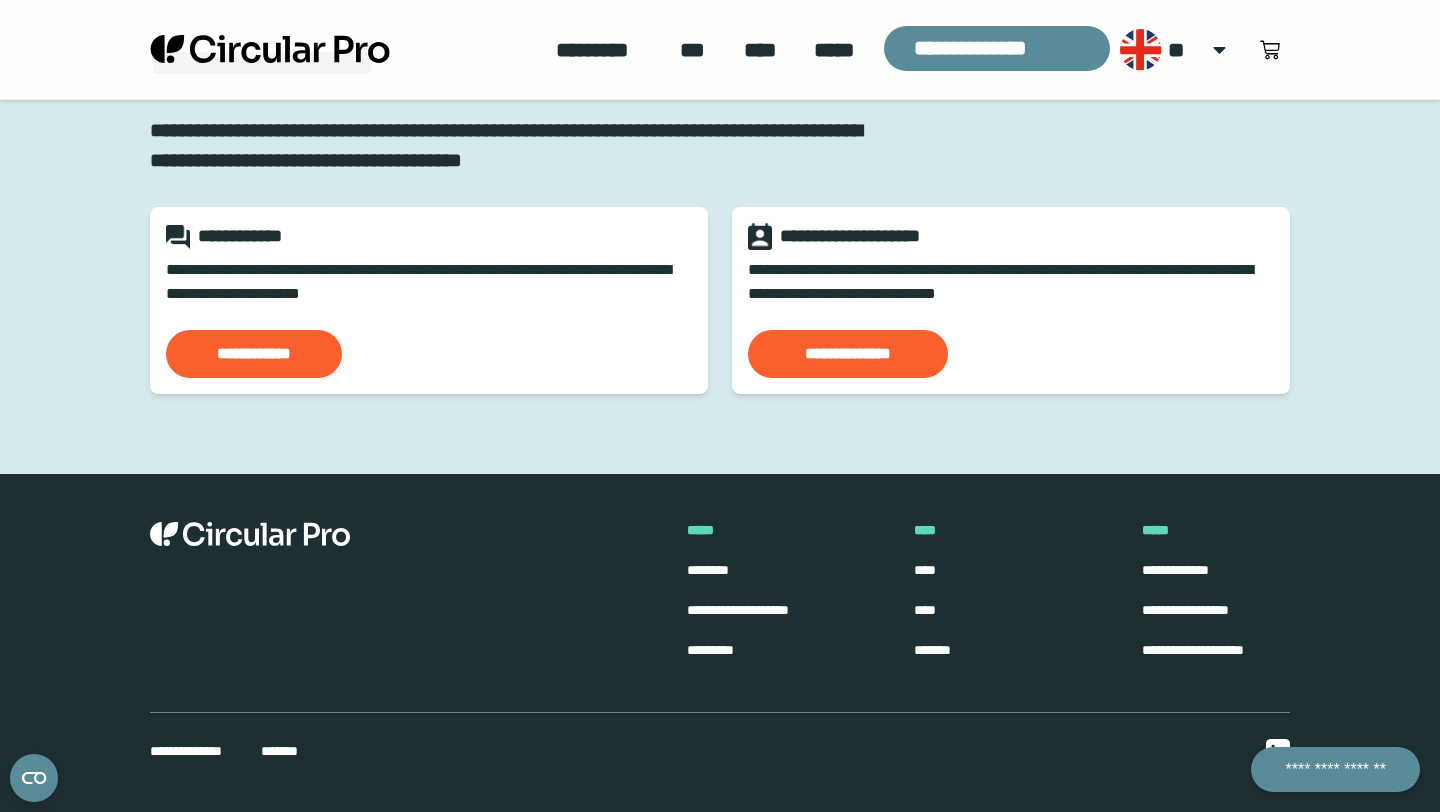 click on "*****" at bounding box center (1161, 531) 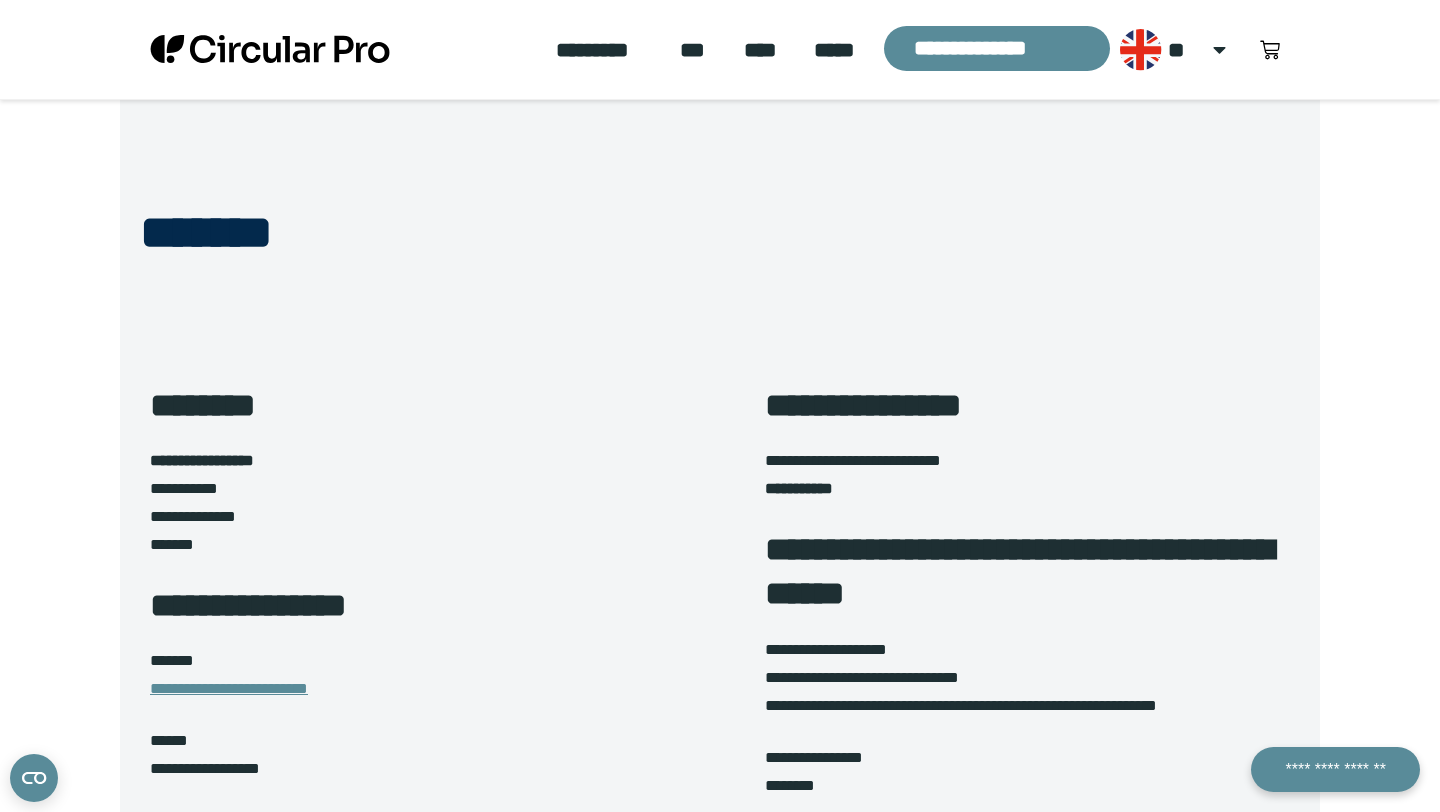 scroll, scrollTop: 0, scrollLeft: 0, axis: both 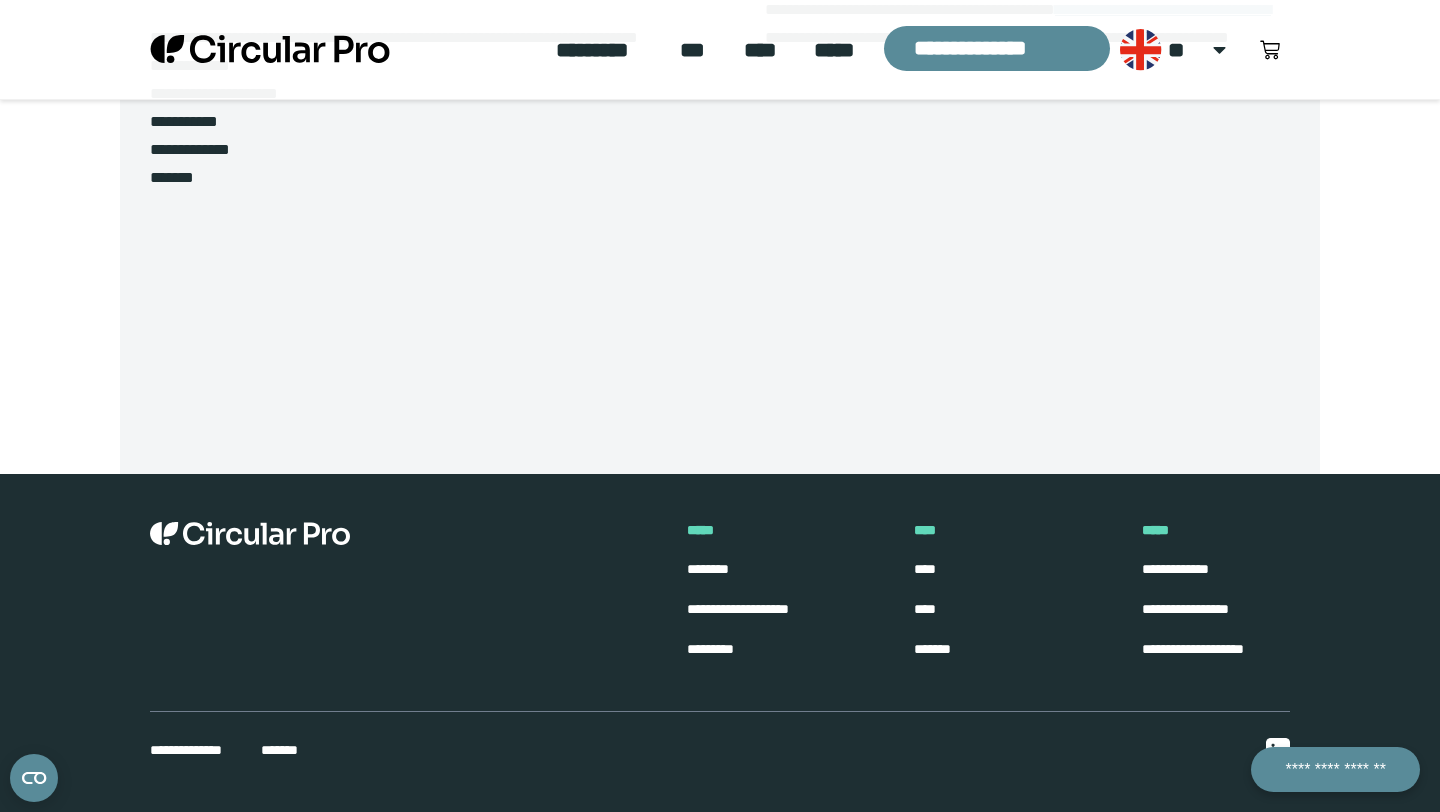 click on "**********" at bounding box center (720, -195) 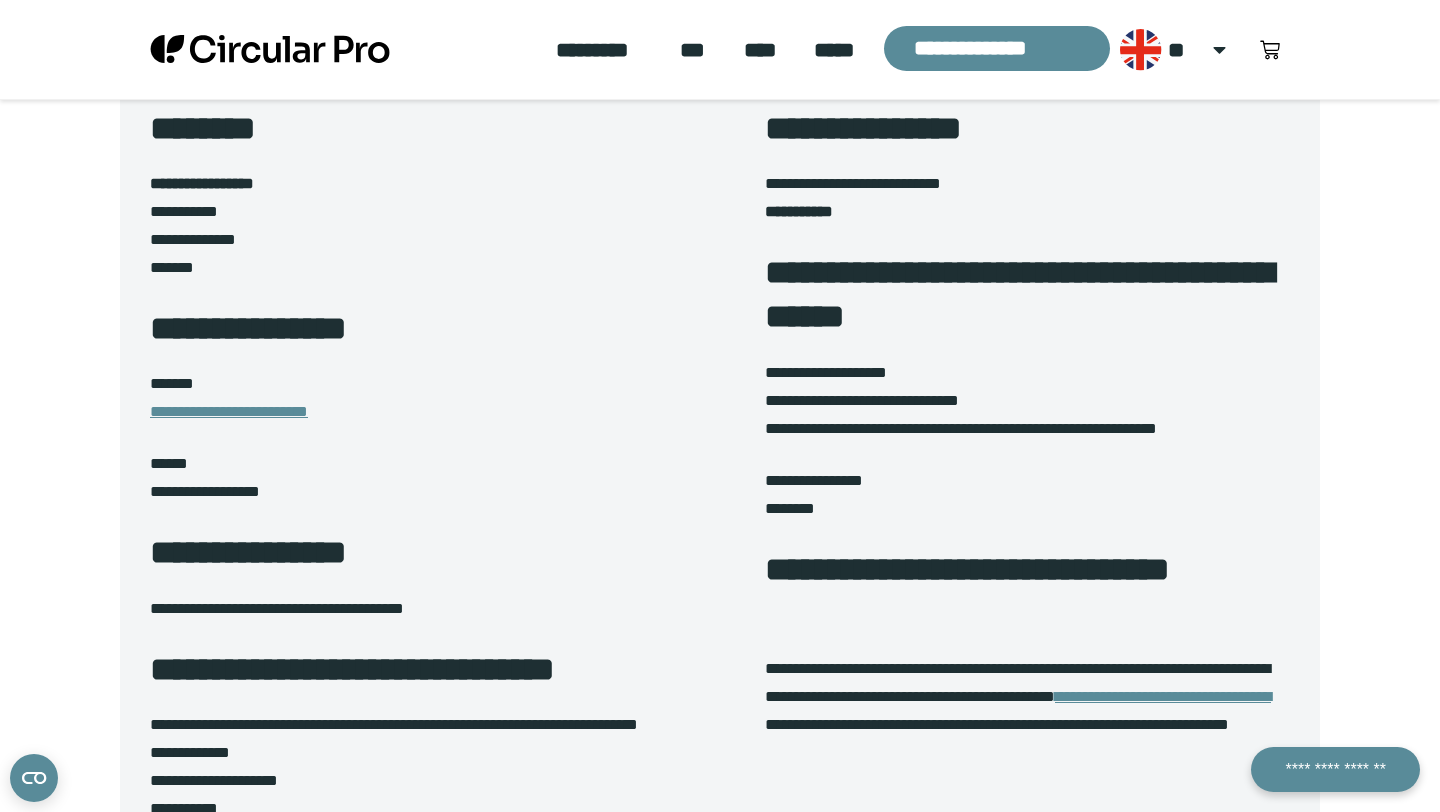 scroll, scrollTop: 284, scrollLeft: 0, axis: vertical 